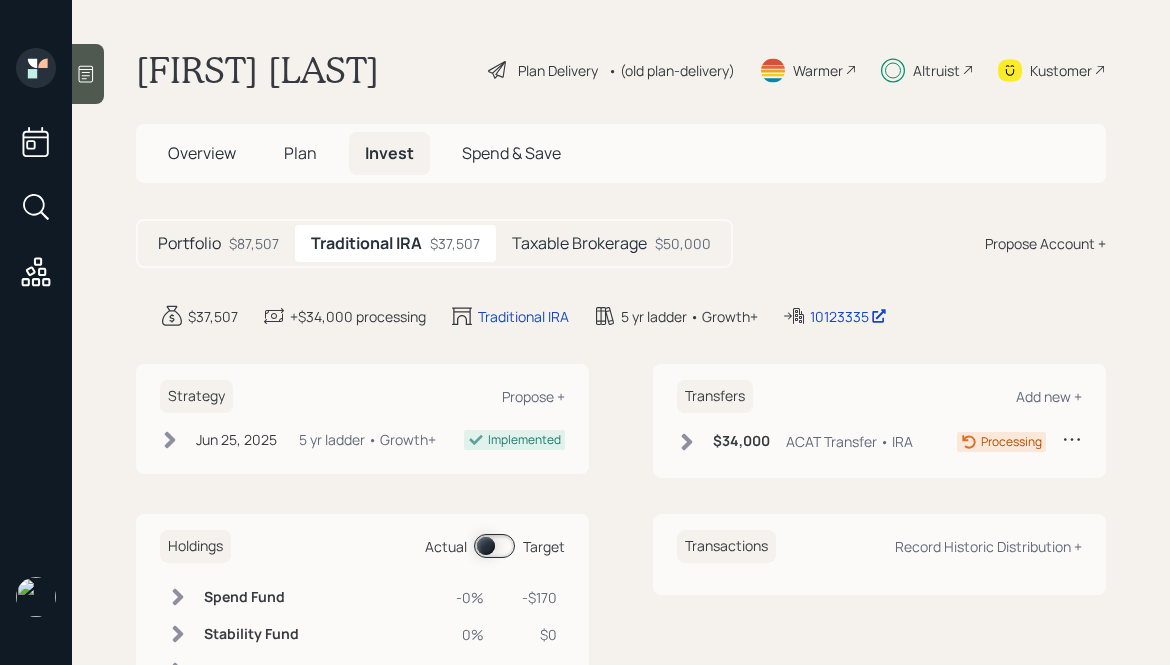 scroll, scrollTop: 0, scrollLeft: 0, axis: both 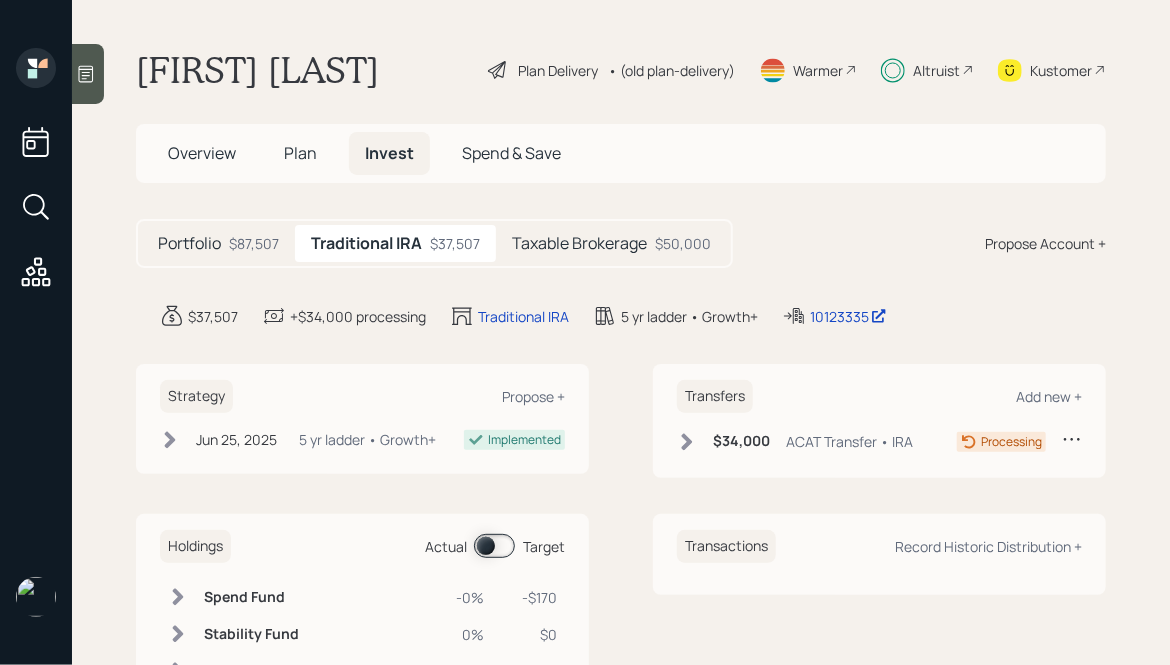 click on "Taxable Brokerage" at bounding box center [189, 243] 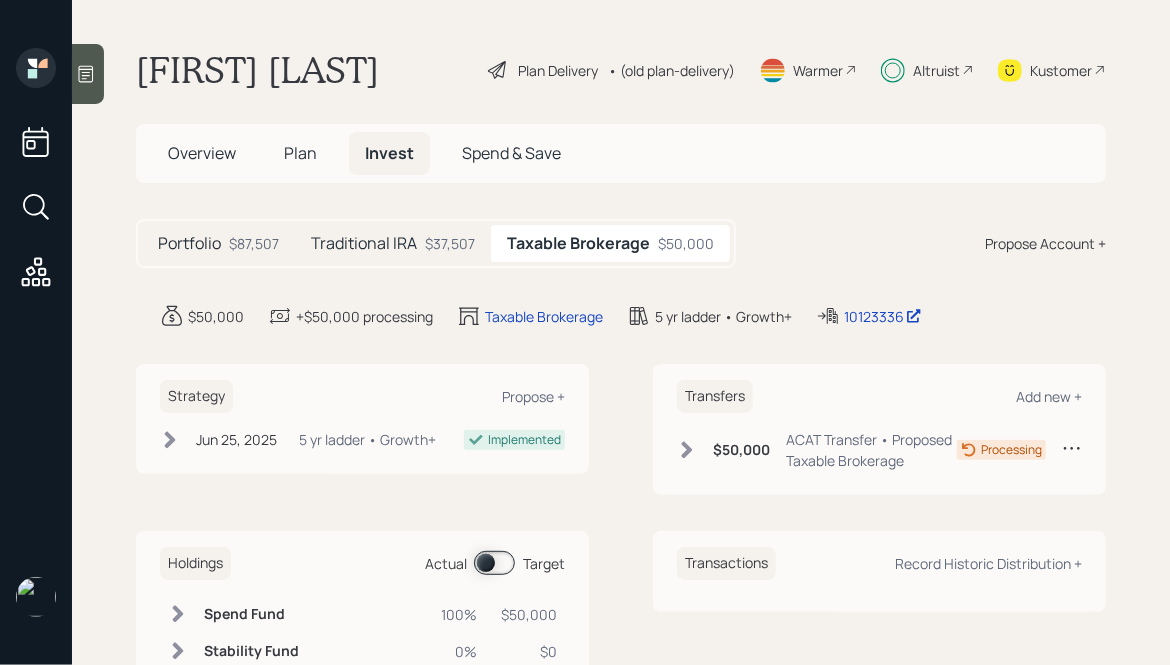 click on "Traditional IRA" at bounding box center [189, 243] 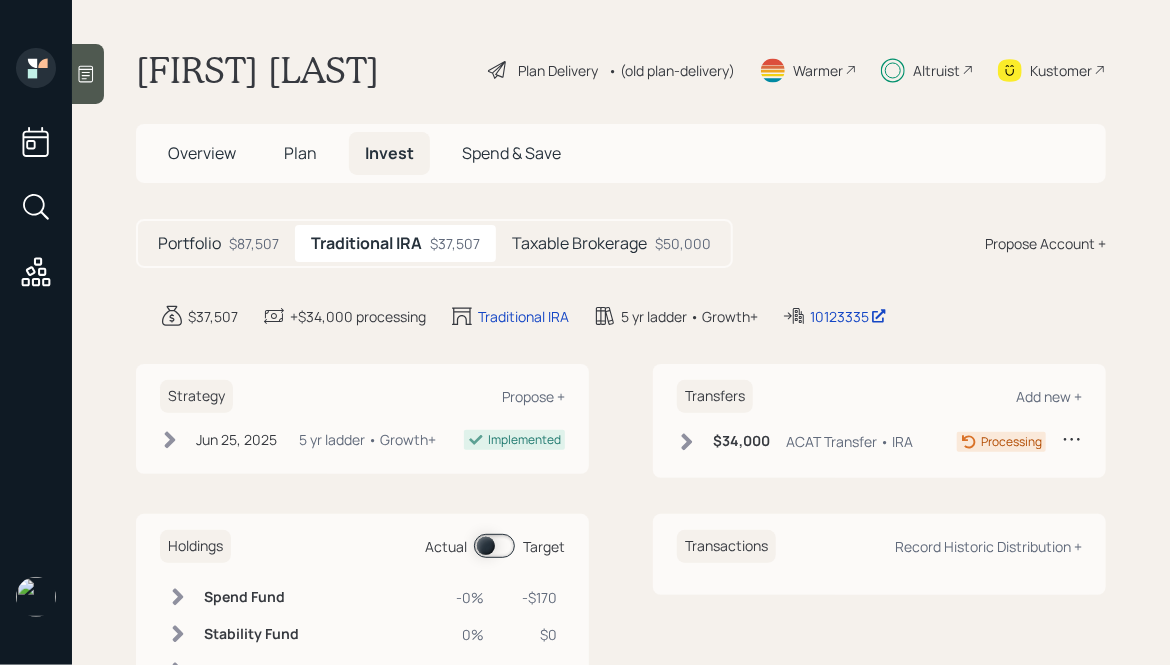 click on "$87,507" at bounding box center [254, 243] 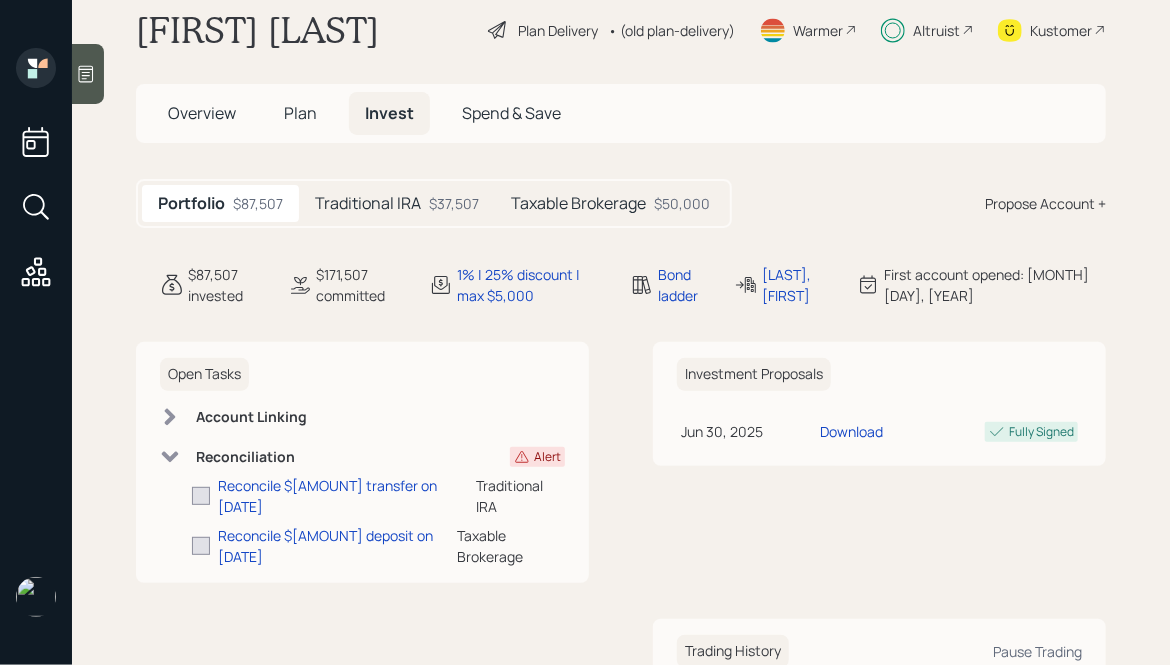 scroll, scrollTop: 41, scrollLeft: 0, axis: vertical 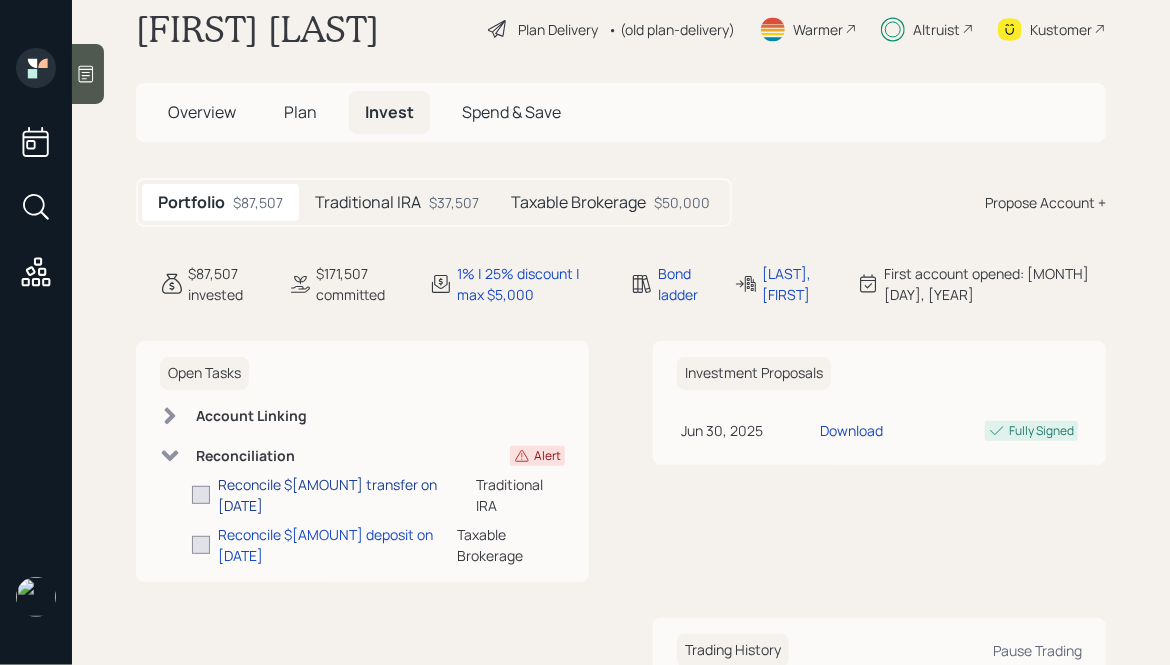 click on "Reconcile $[AMOUNT] transfer on [DATE]" at bounding box center (347, 495) 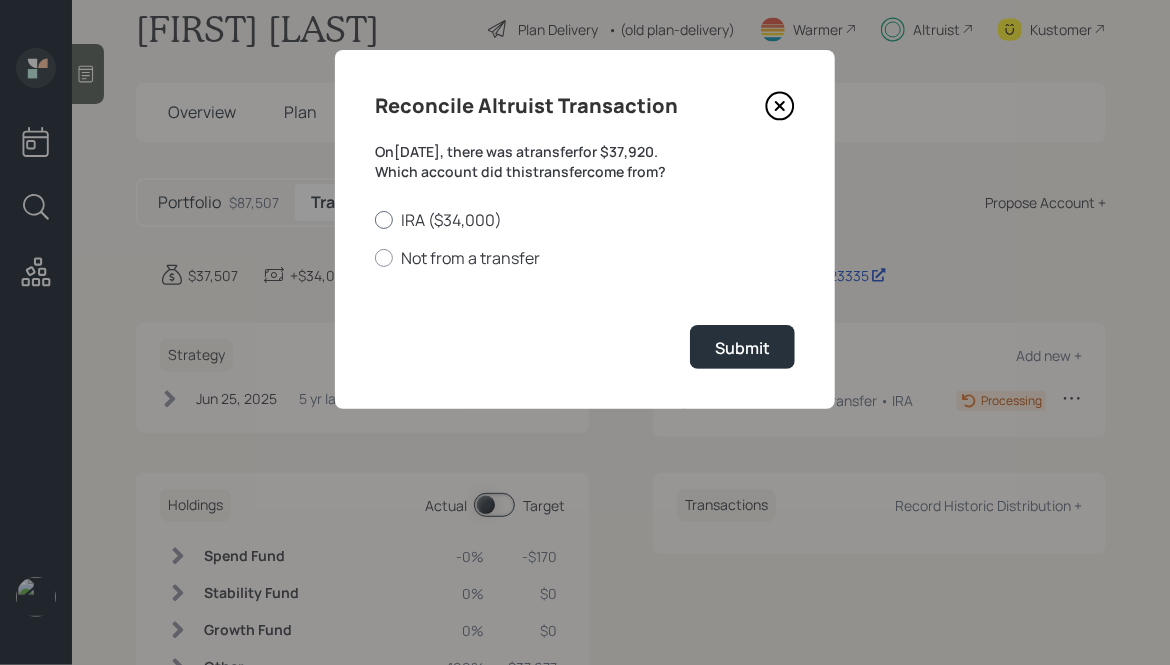 click on "IRA ($34,000)" at bounding box center [585, 220] 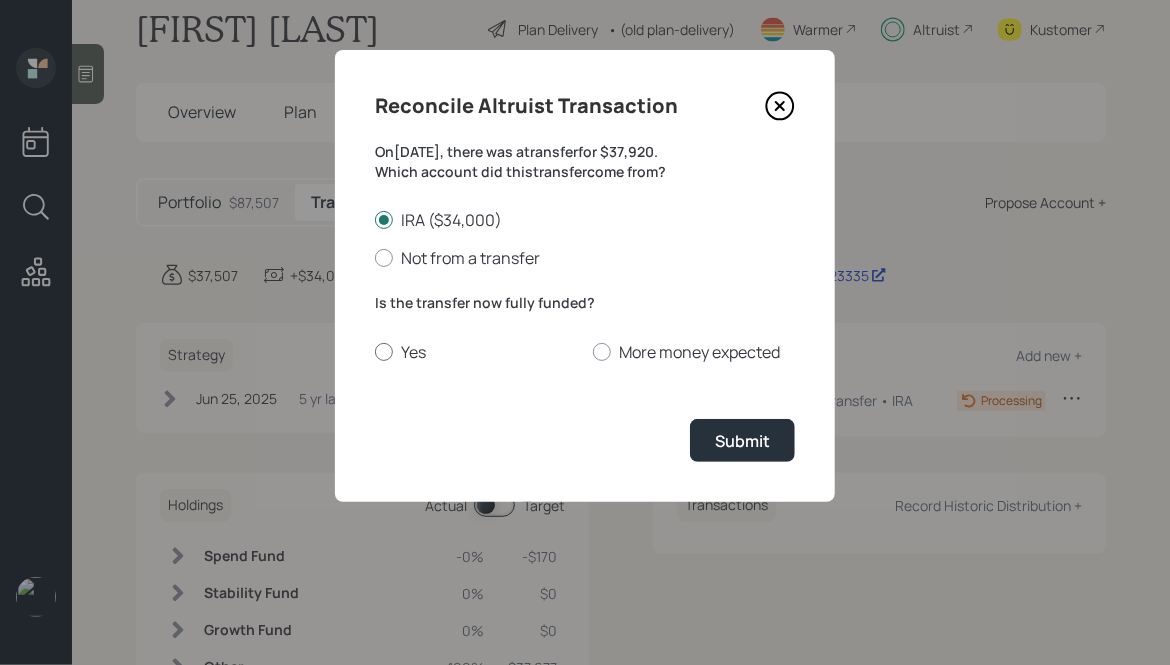click on "Yes" at bounding box center (476, 352) 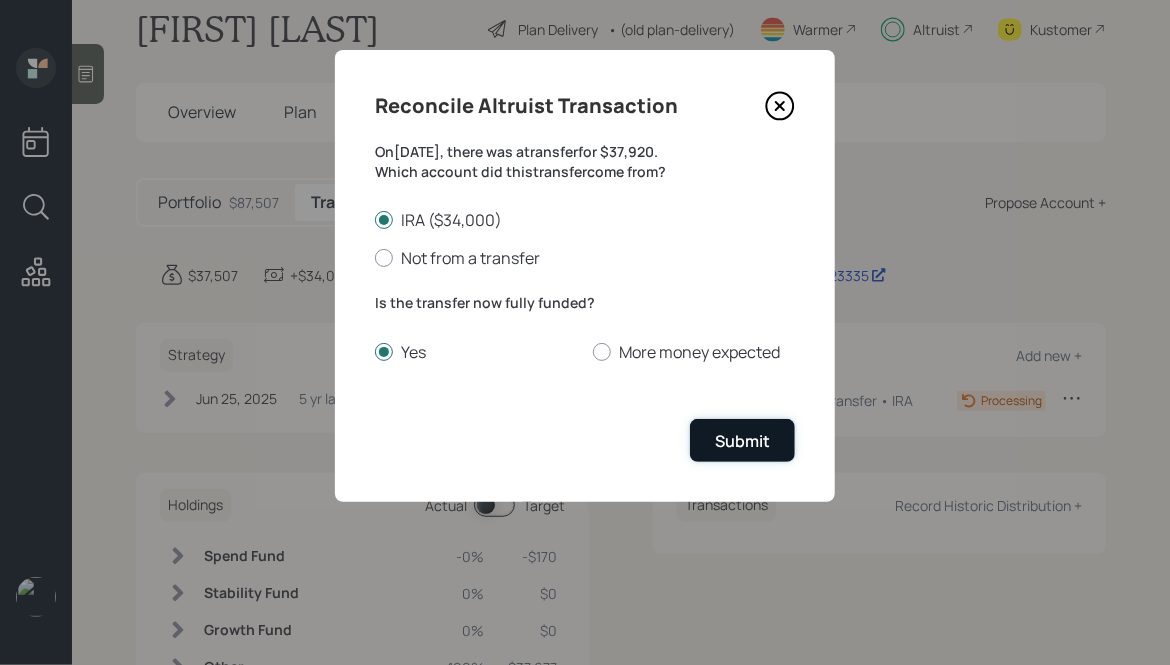 click on "Submit" at bounding box center (742, 440) 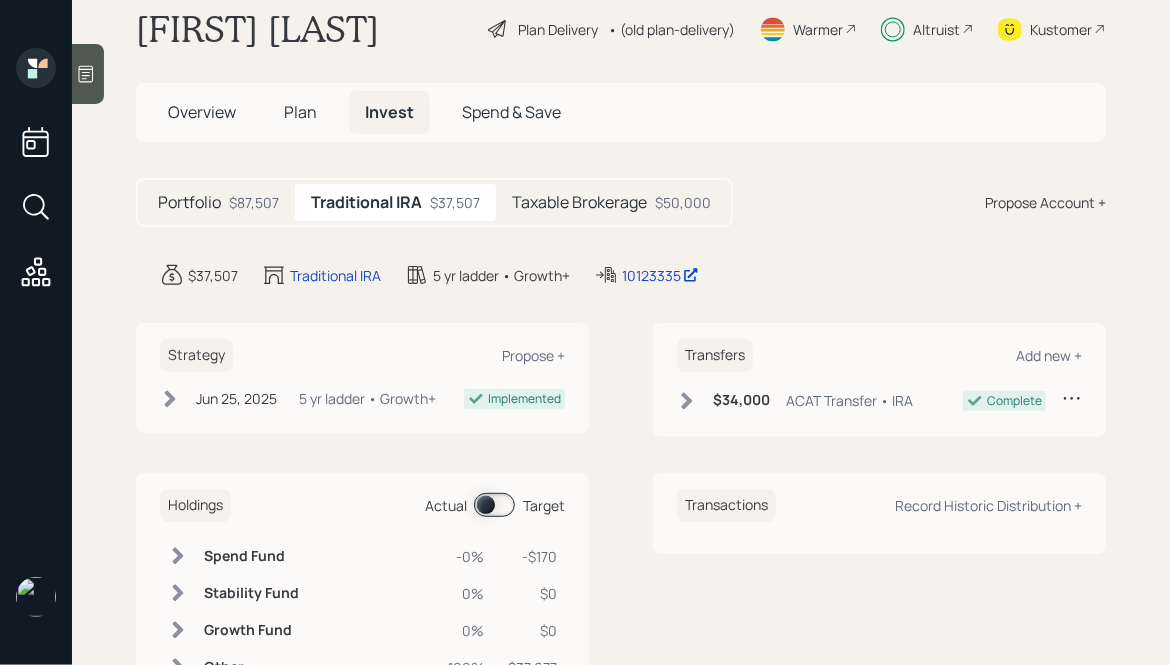 click on "Portfolio $87,507" at bounding box center (218, 202) 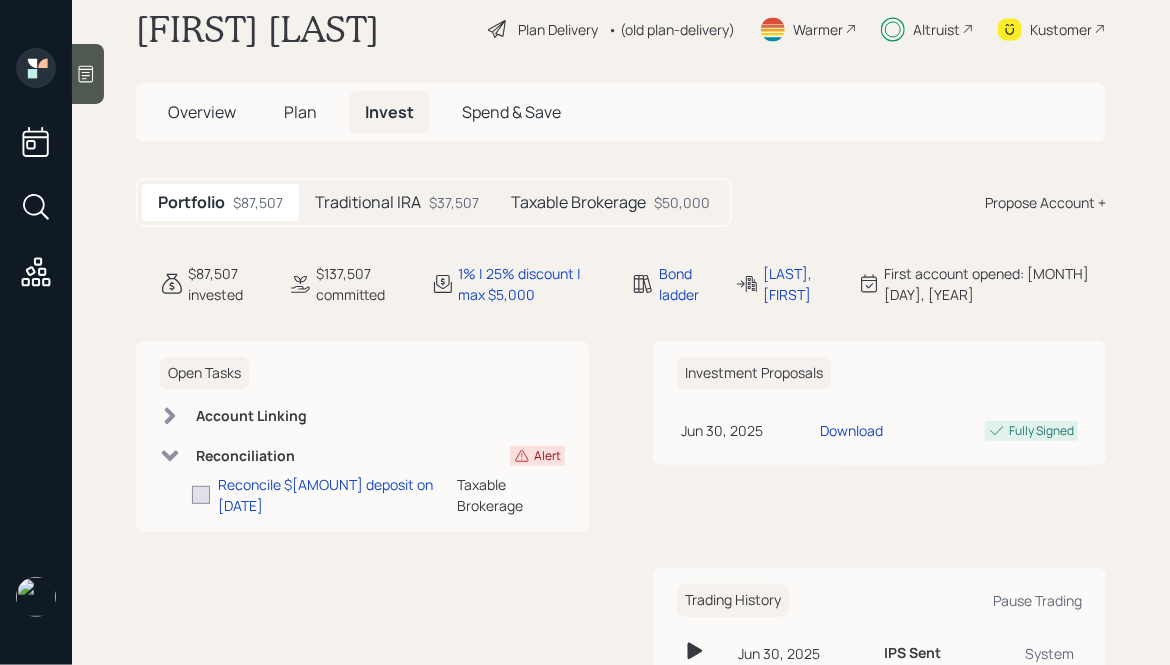 click on "Traditional IRA" at bounding box center [368, 202] 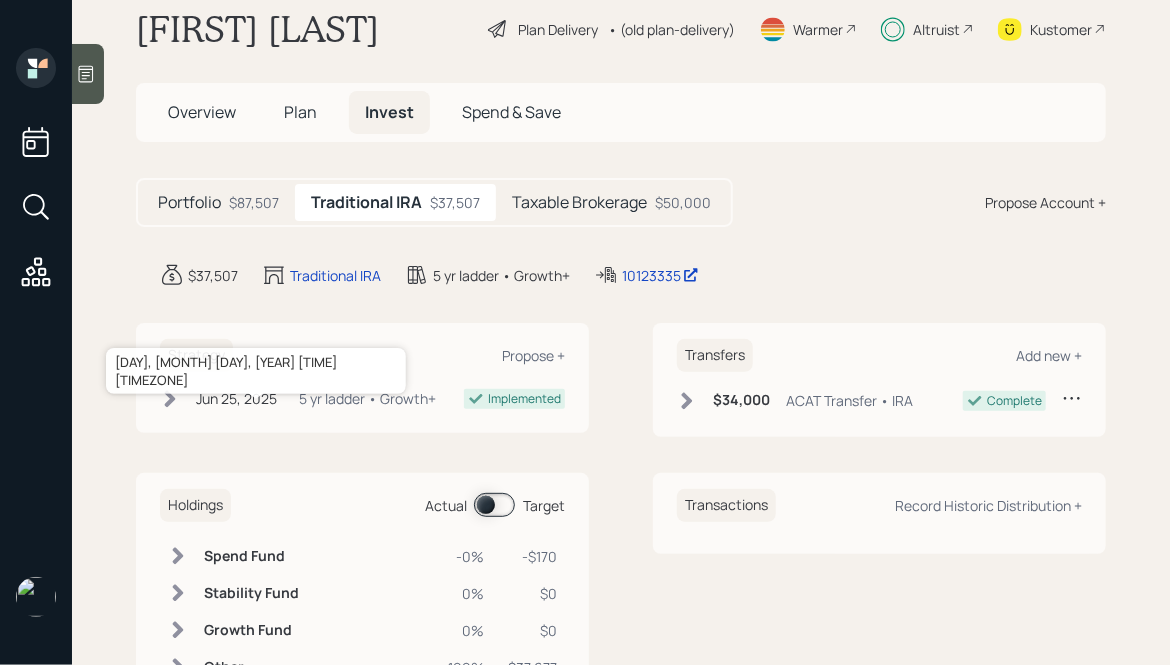 click on "Jun 25, 2025" at bounding box center (236, 398) 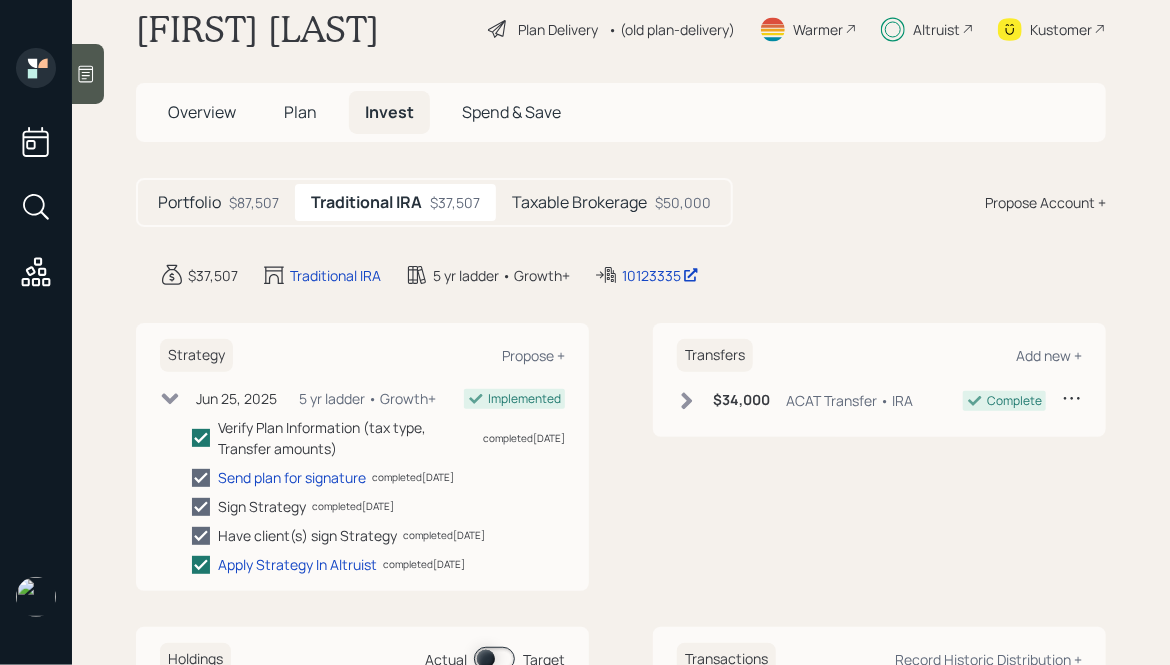 scroll, scrollTop: 119, scrollLeft: 0, axis: vertical 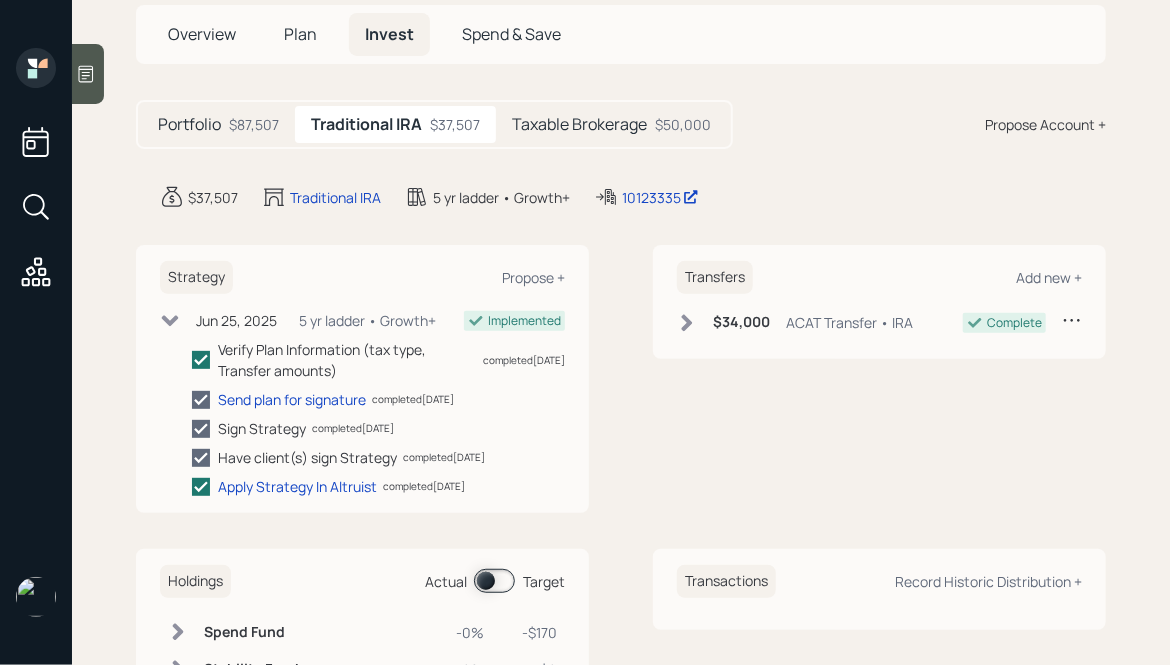 click on "Portfolio $87,507" at bounding box center [218, 124] 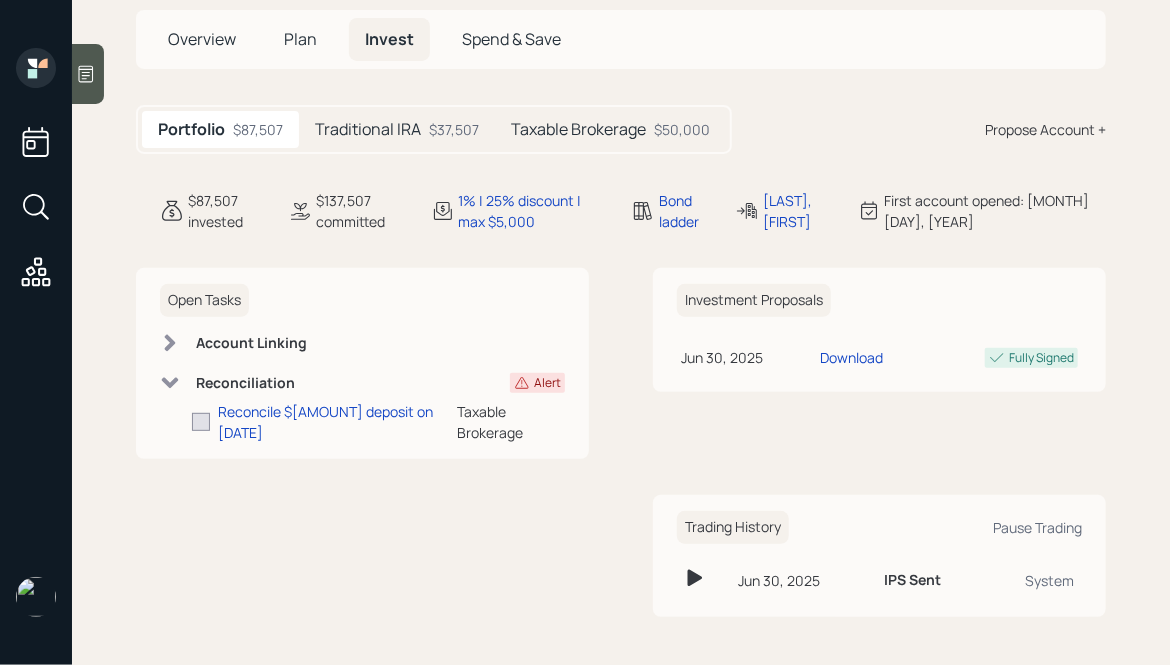 scroll, scrollTop: 114, scrollLeft: 0, axis: vertical 